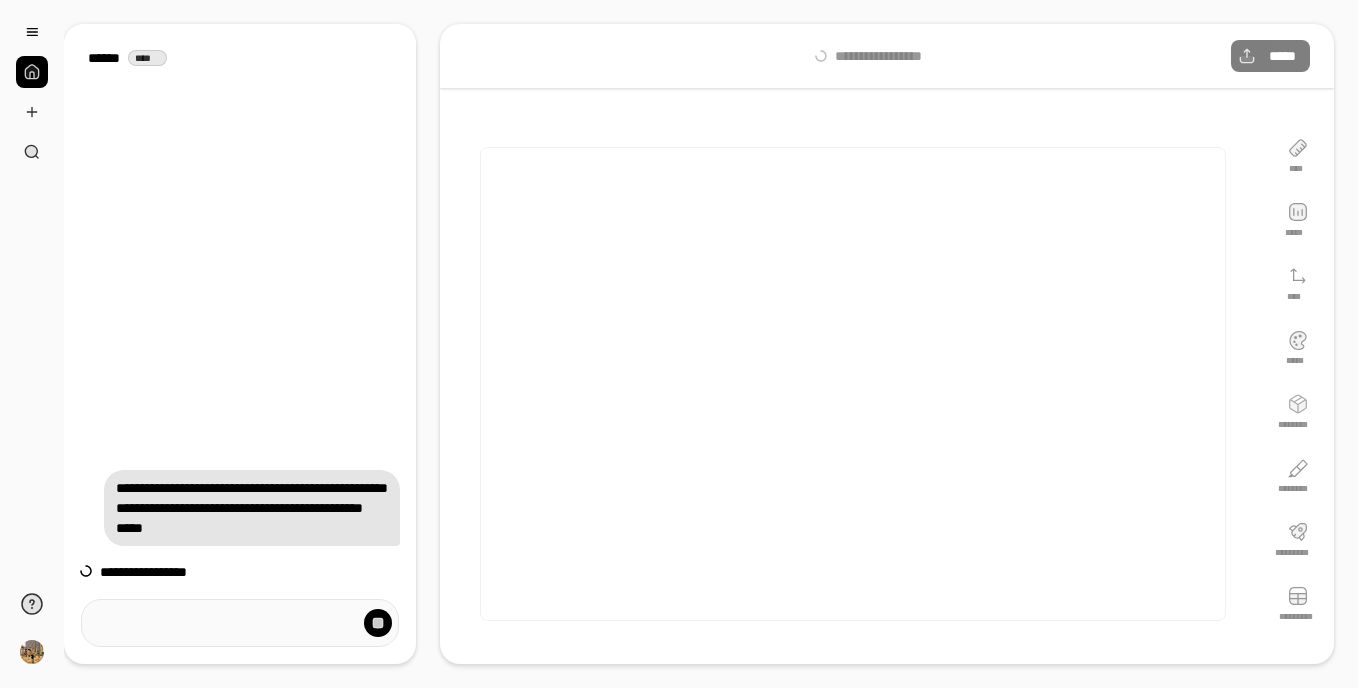scroll, scrollTop: 0, scrollLeft: 0, axis: both 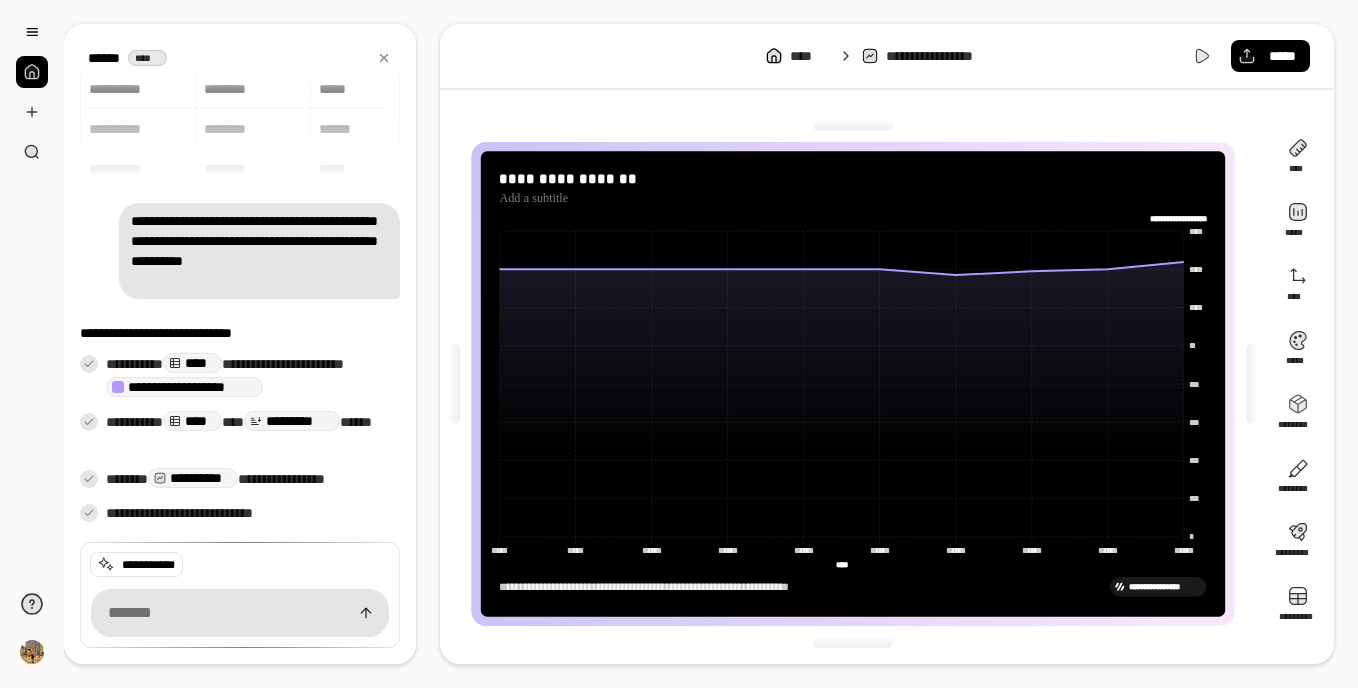 click on "**********" at bounding box center [193, 478] 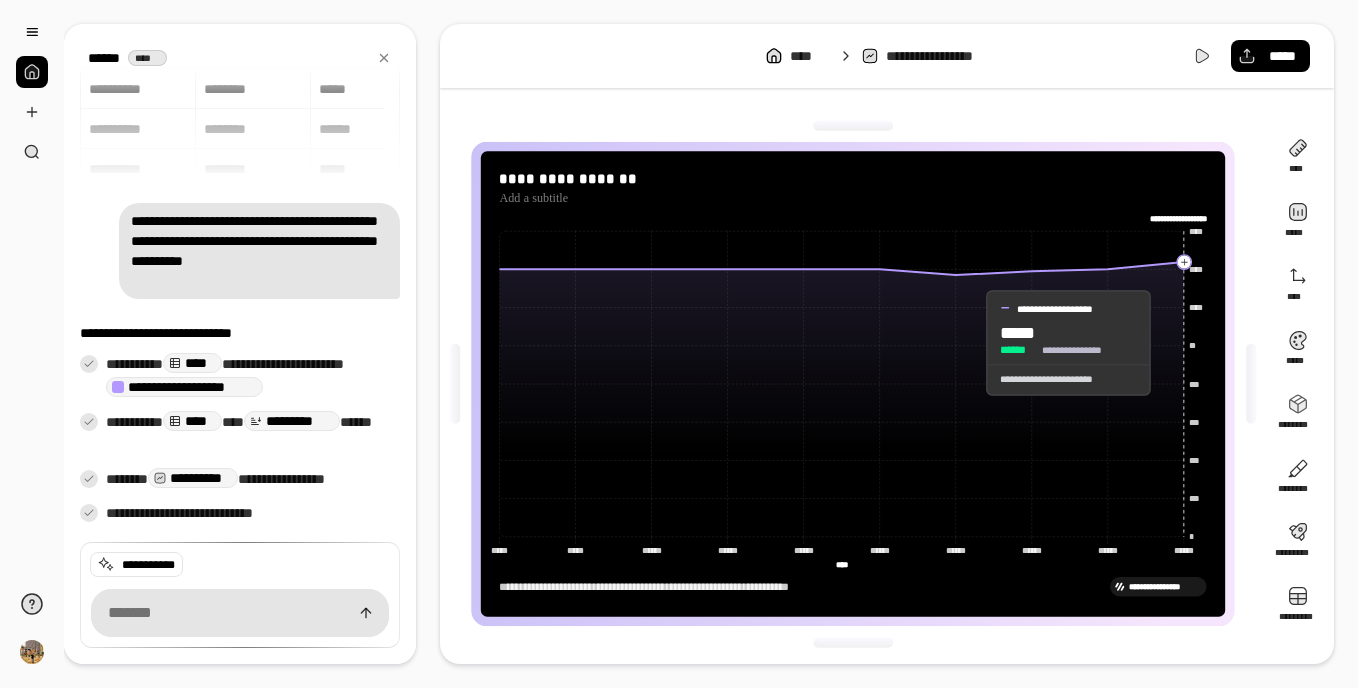 click 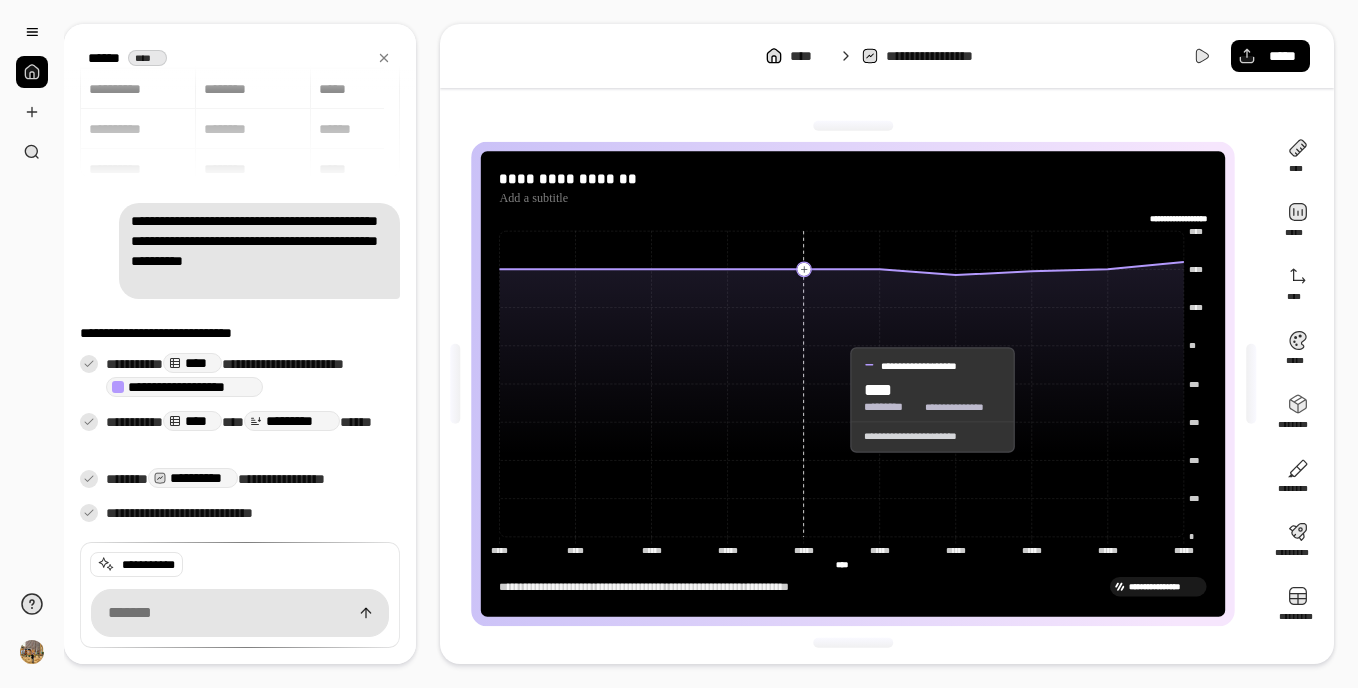drag, startPoint x: 1181, startPoint y: 340, endPoint x: 832, endPoint y: 400, distance: 354.12003 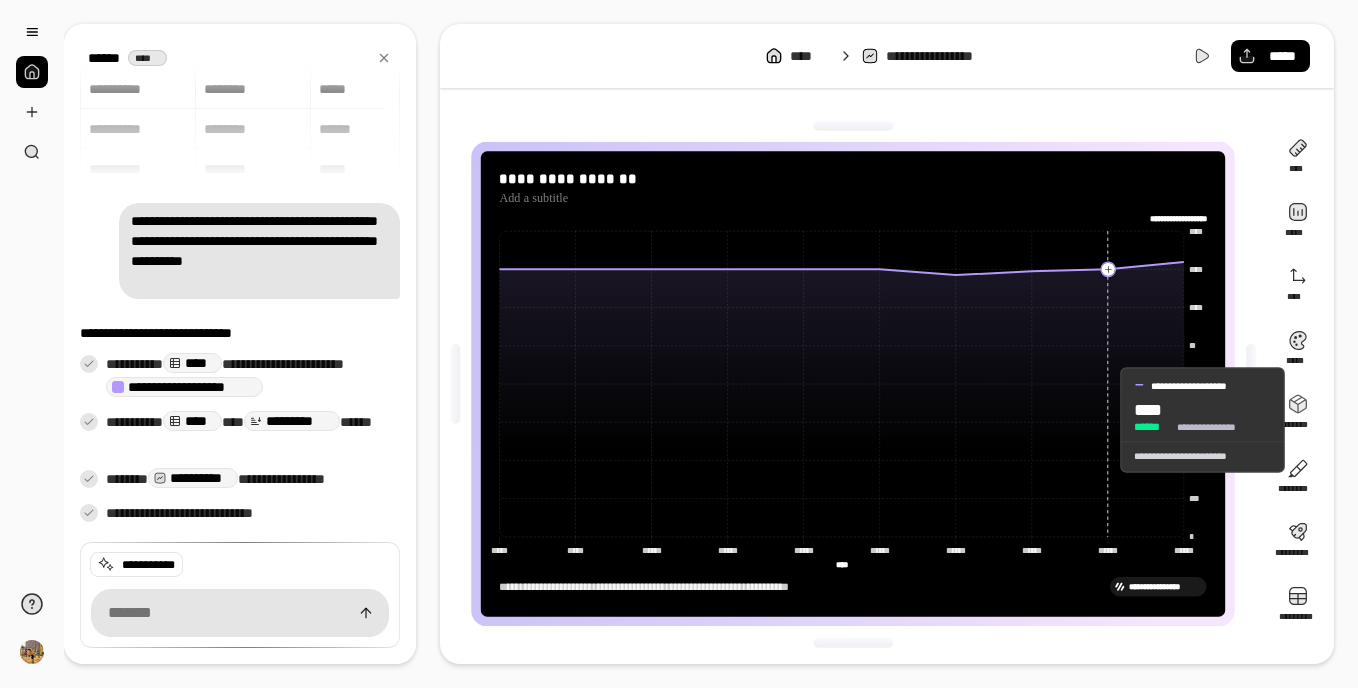 click 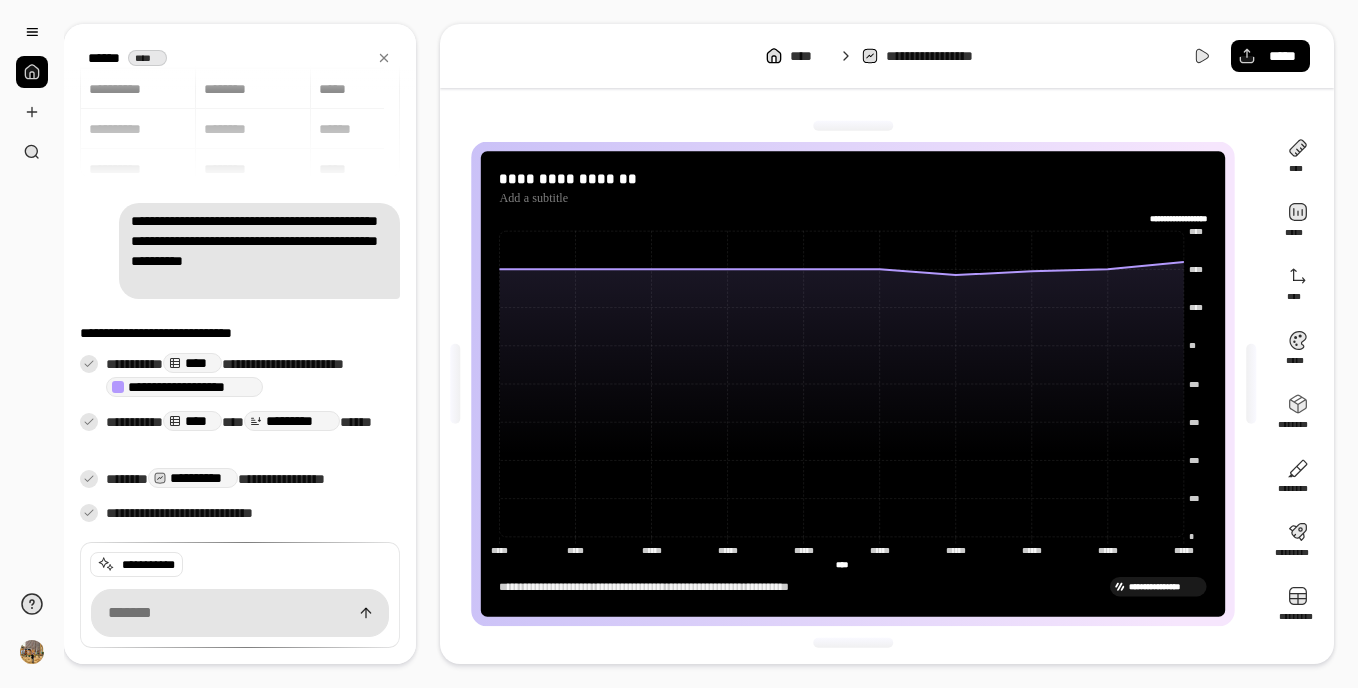 click on "**********" 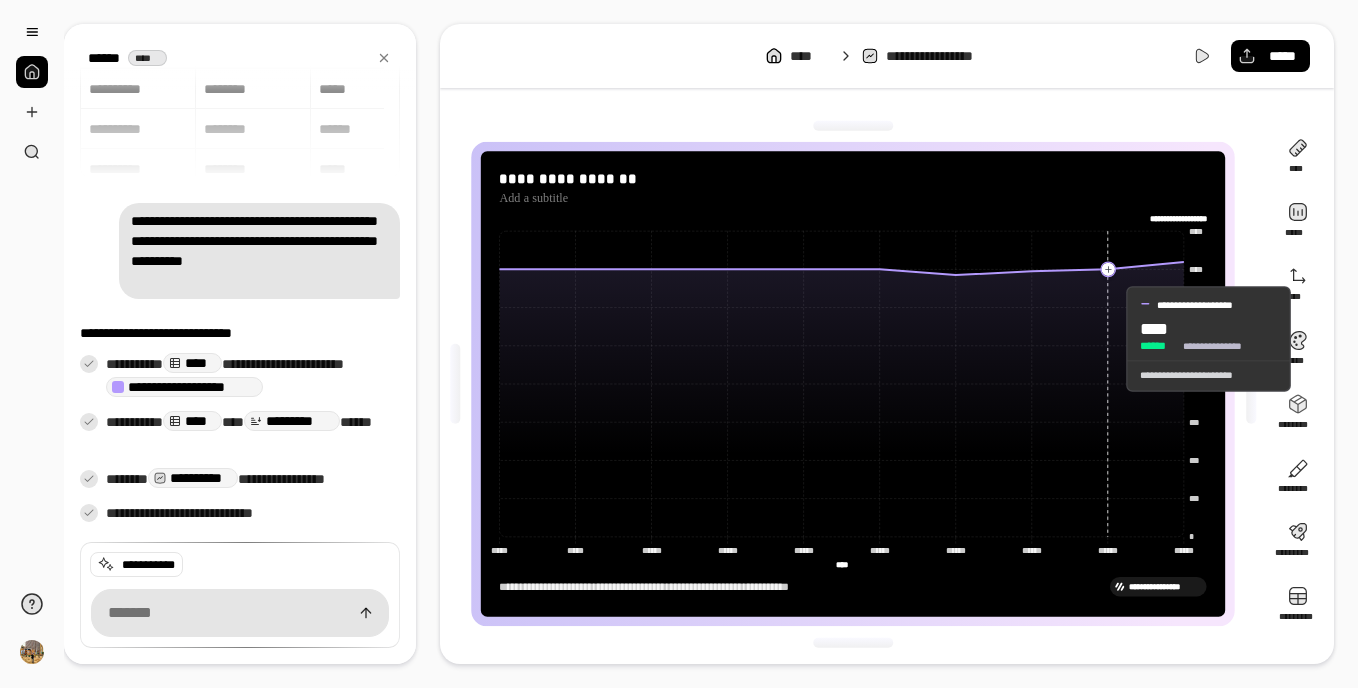 click 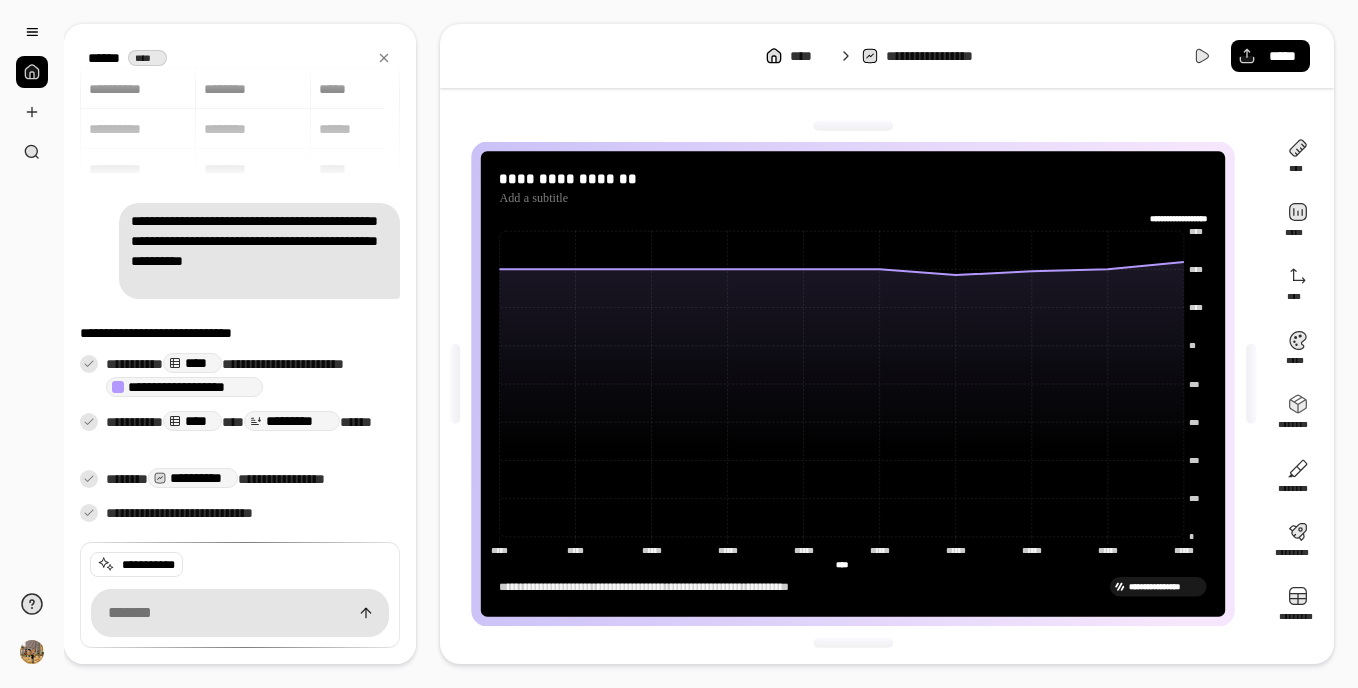click on "**********" at bounding box center (184, 387) 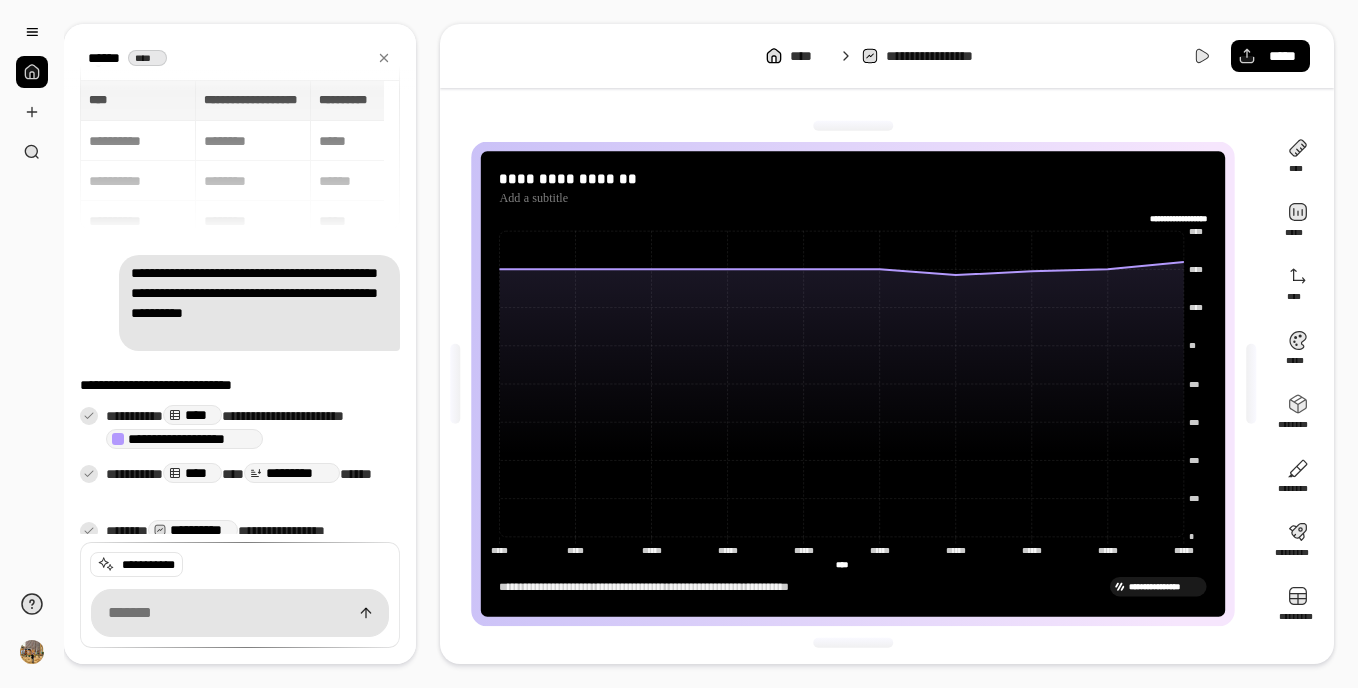 scroll, scrollTop: 52, scrollLeft: 0, axis: vertical 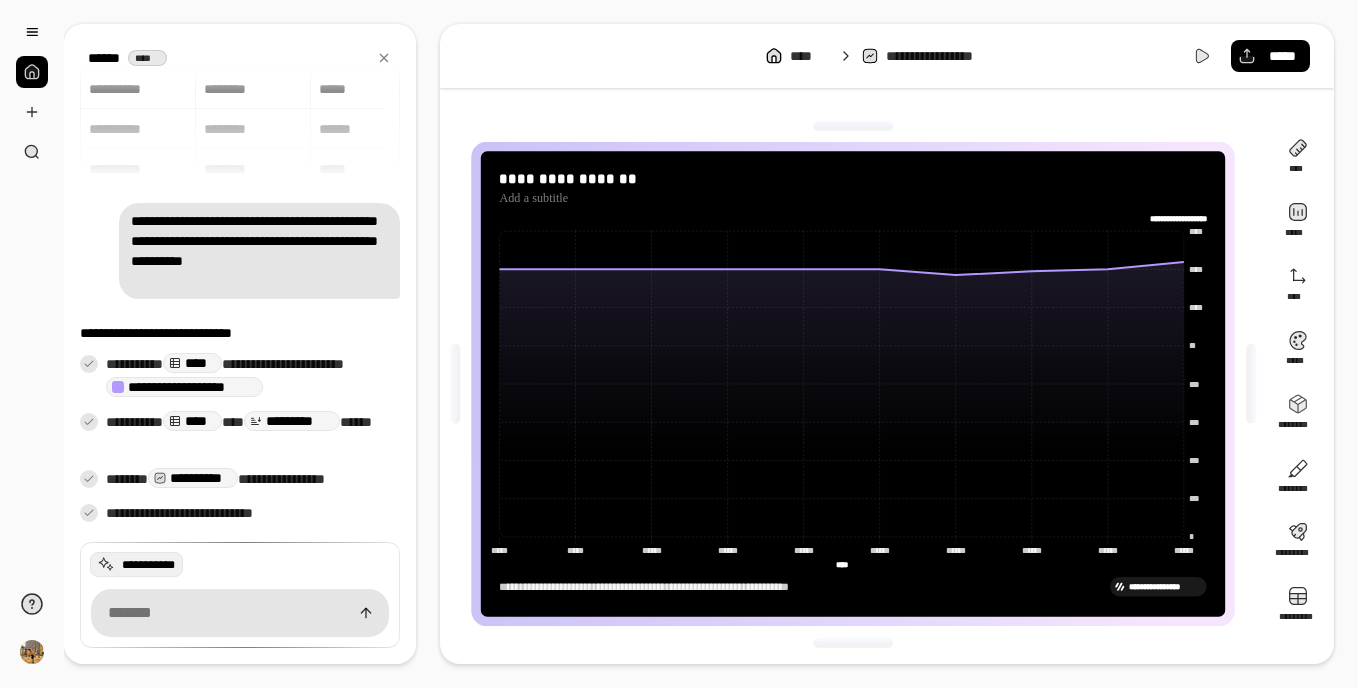 click on "**********" at bounding box center (148, 565) 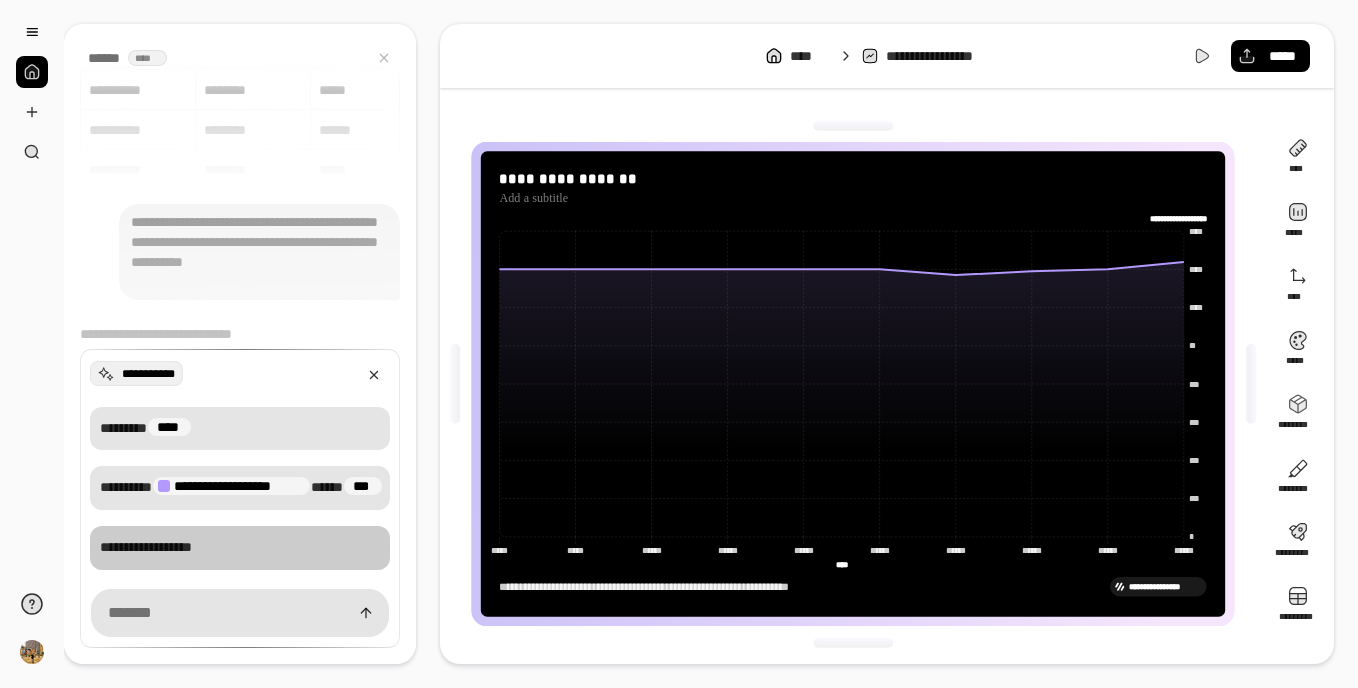 click on "**********" at bounding box center [240, 548] 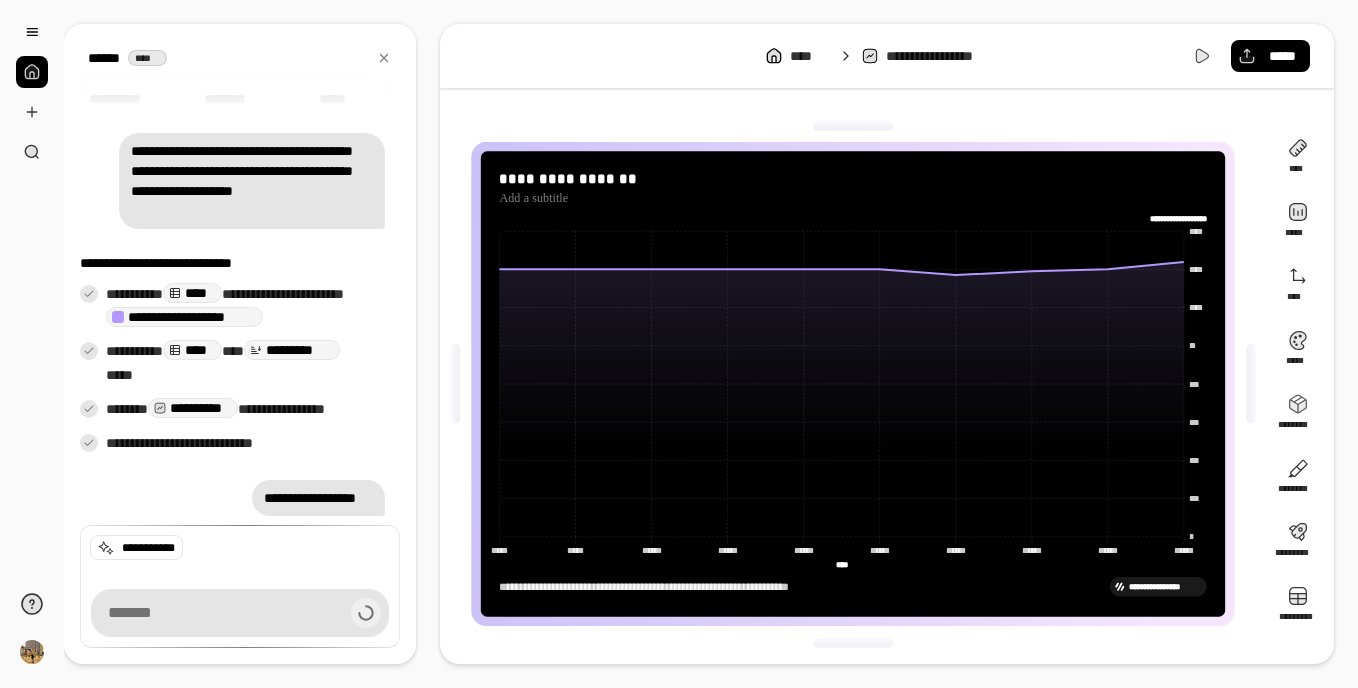 scroll, scrollTop: 112, scrollLeft: 0, axis: vertical 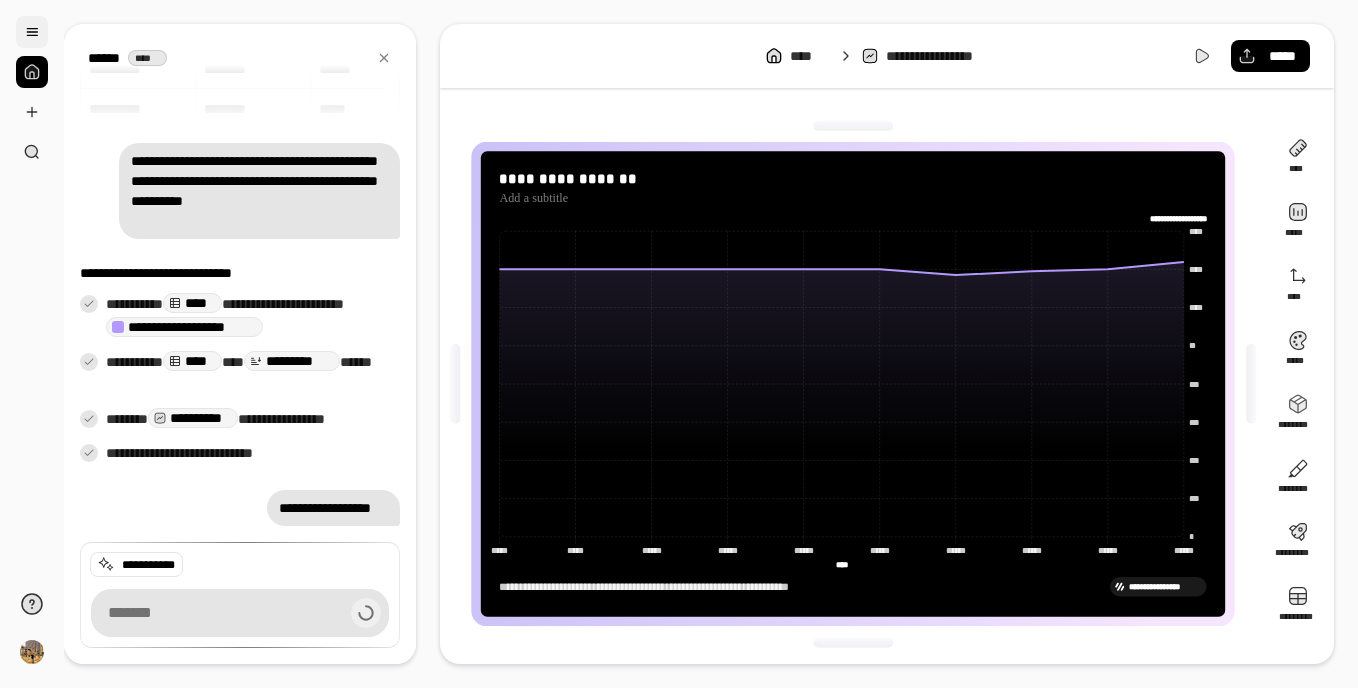 click at bounding box center (32, 32) 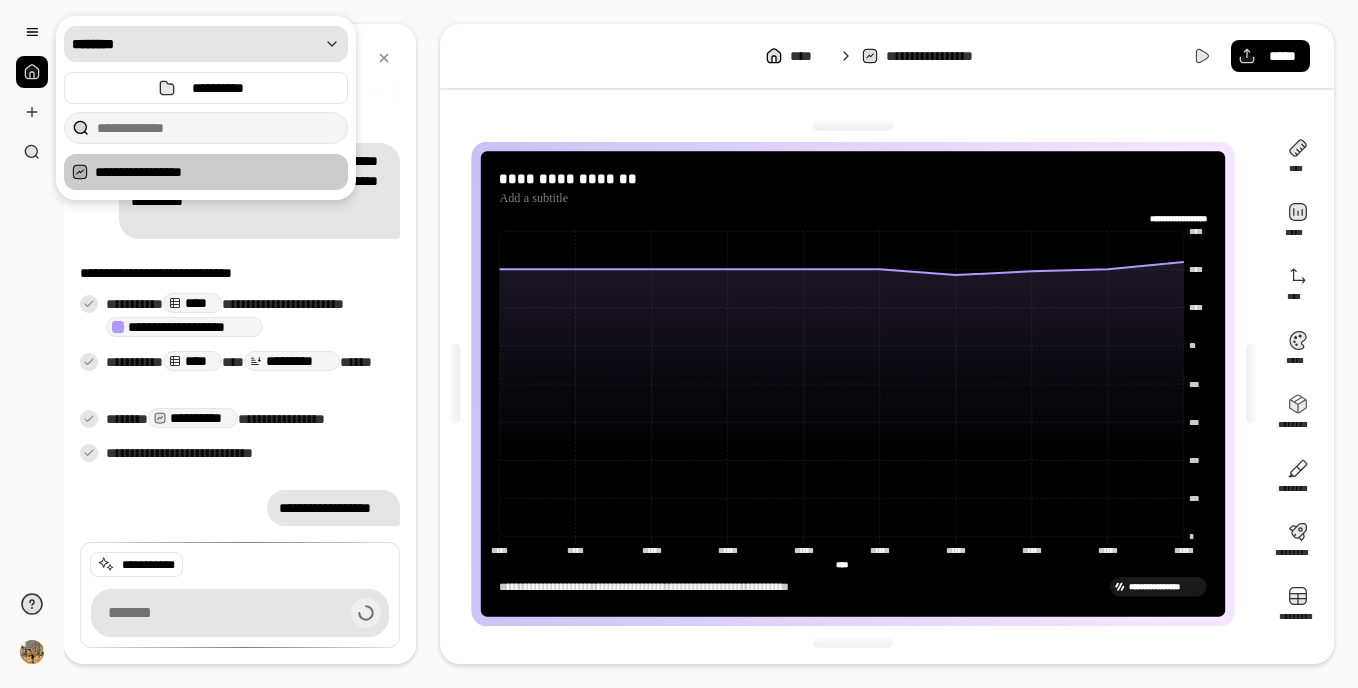 click 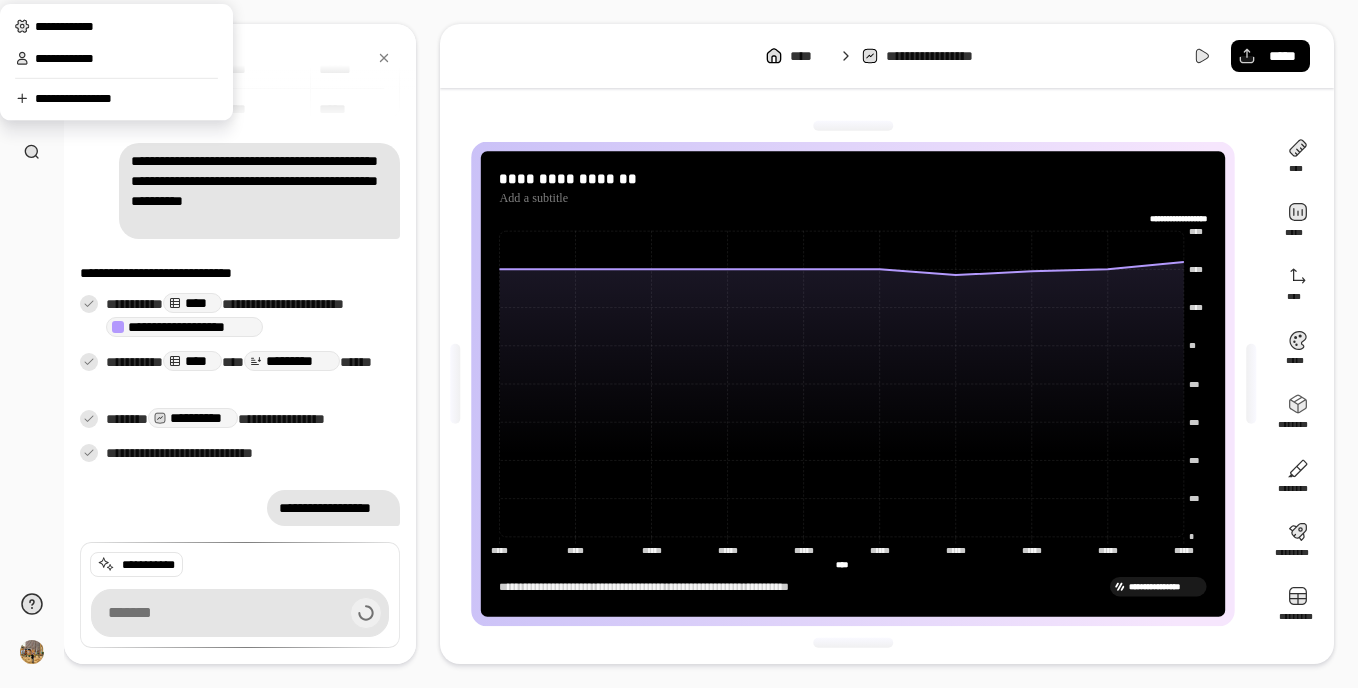click on "**********" at bounding box center [679, 344] 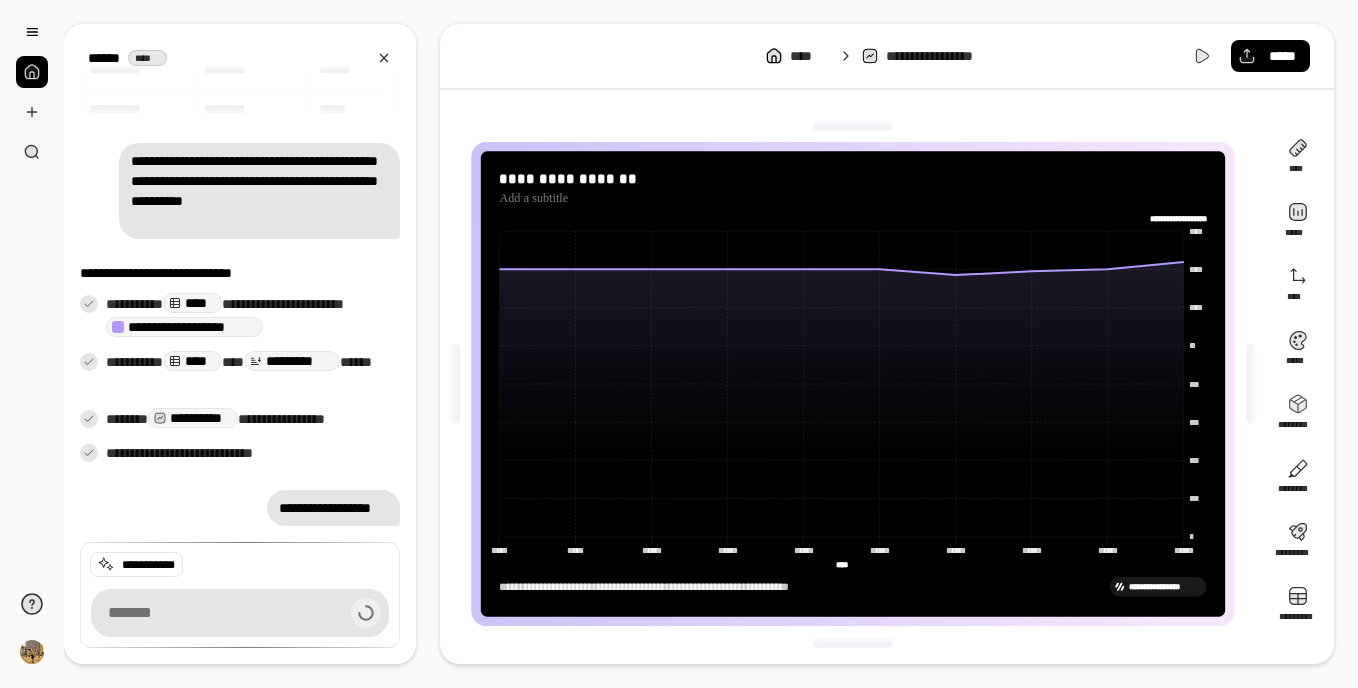 click 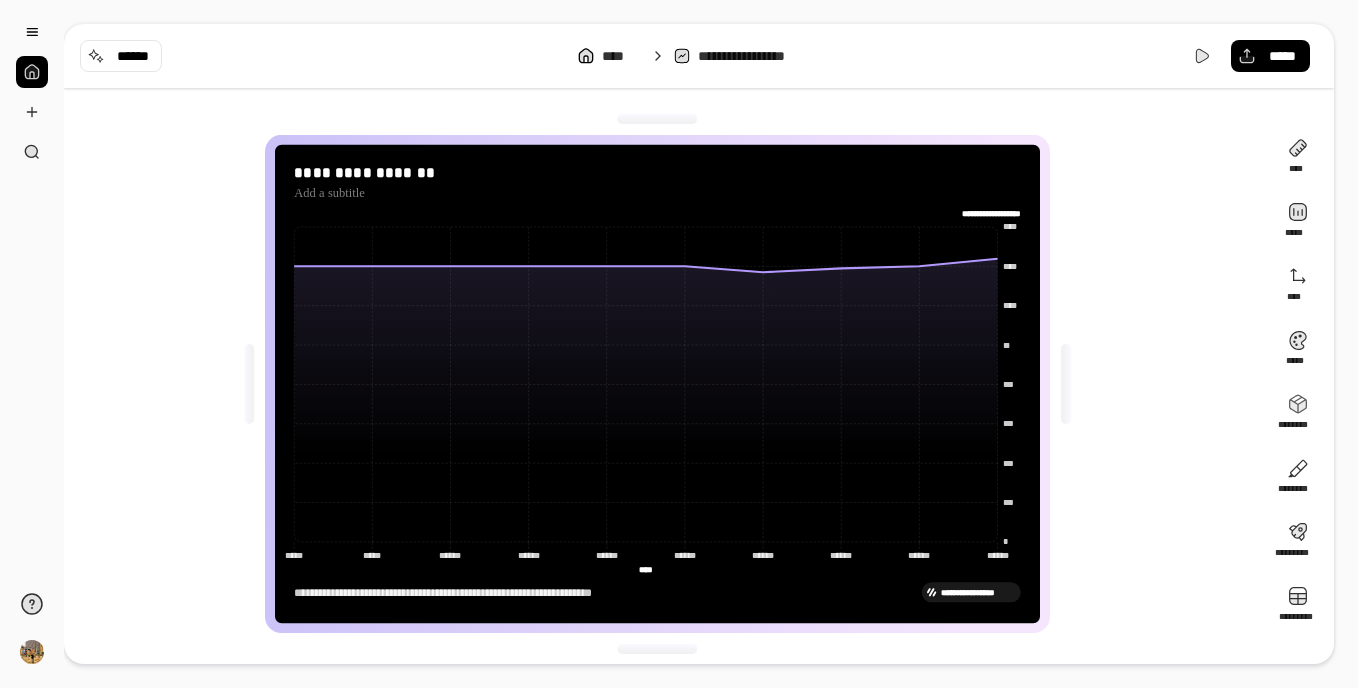 click at bounding box center (32, 72) 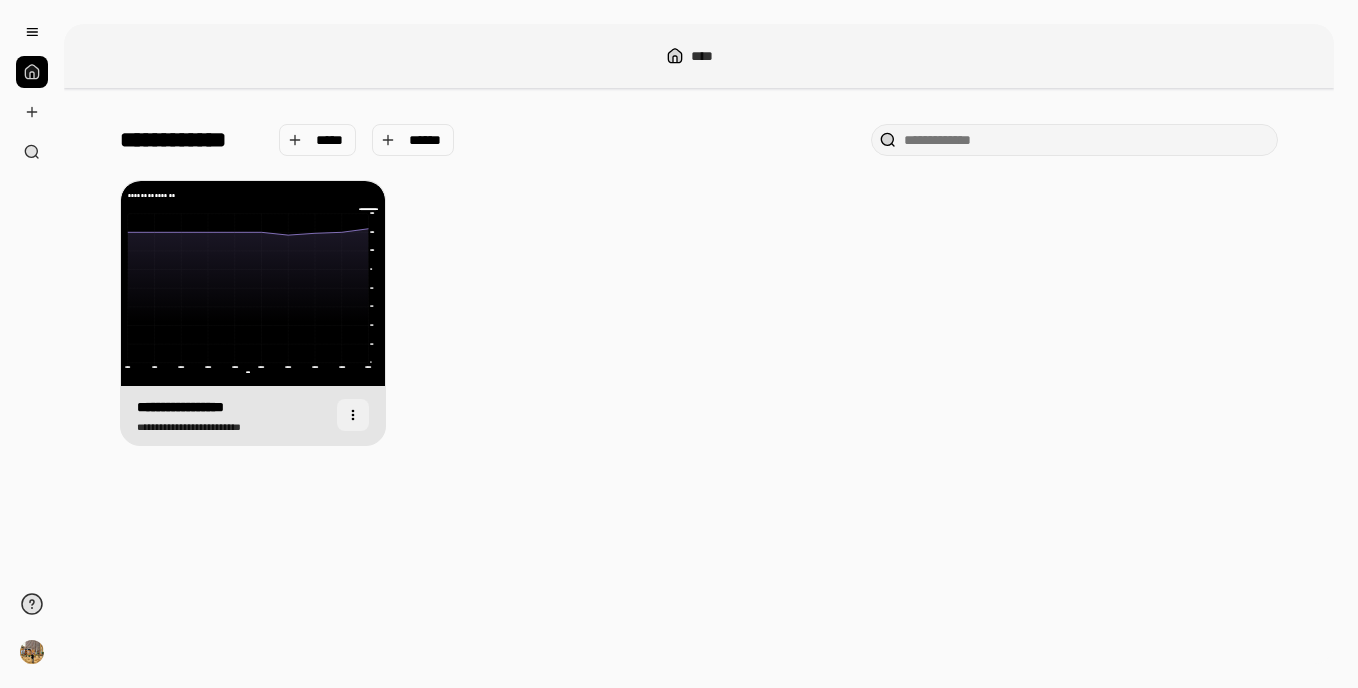 click at bounding box center [353, 415] 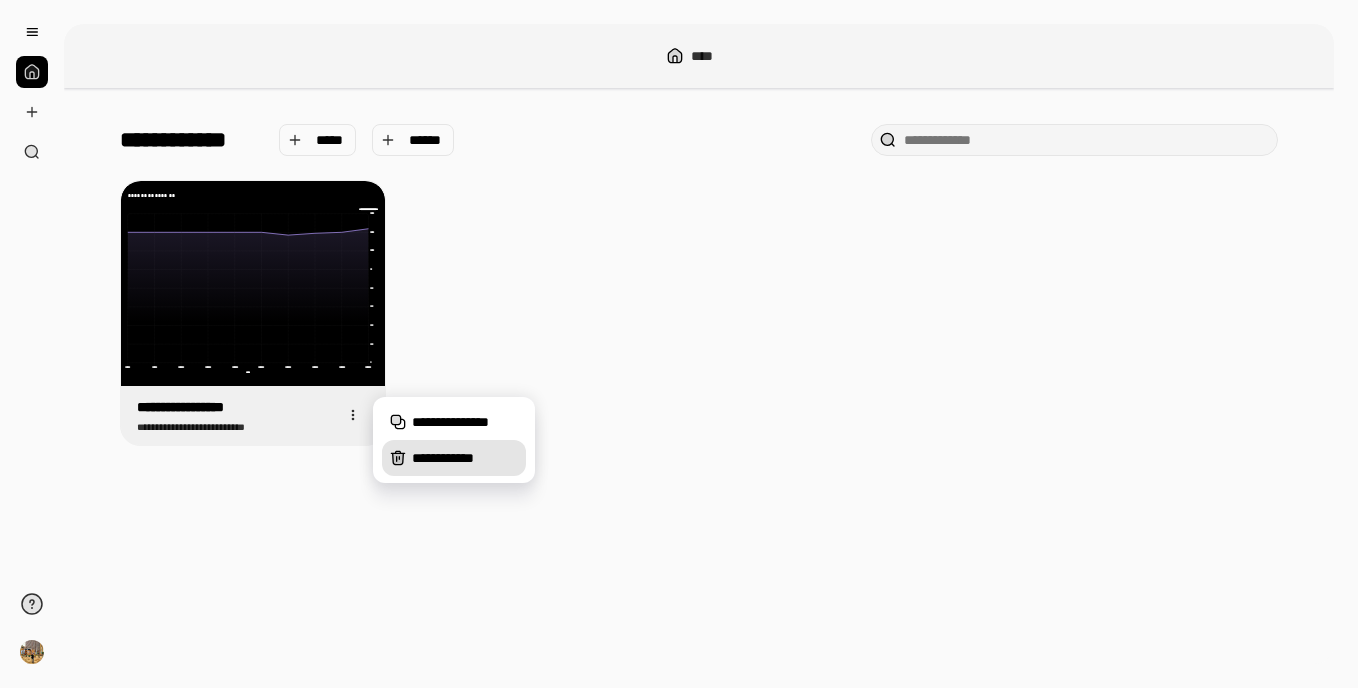 click on "**********" at bounding box center (465, 458) 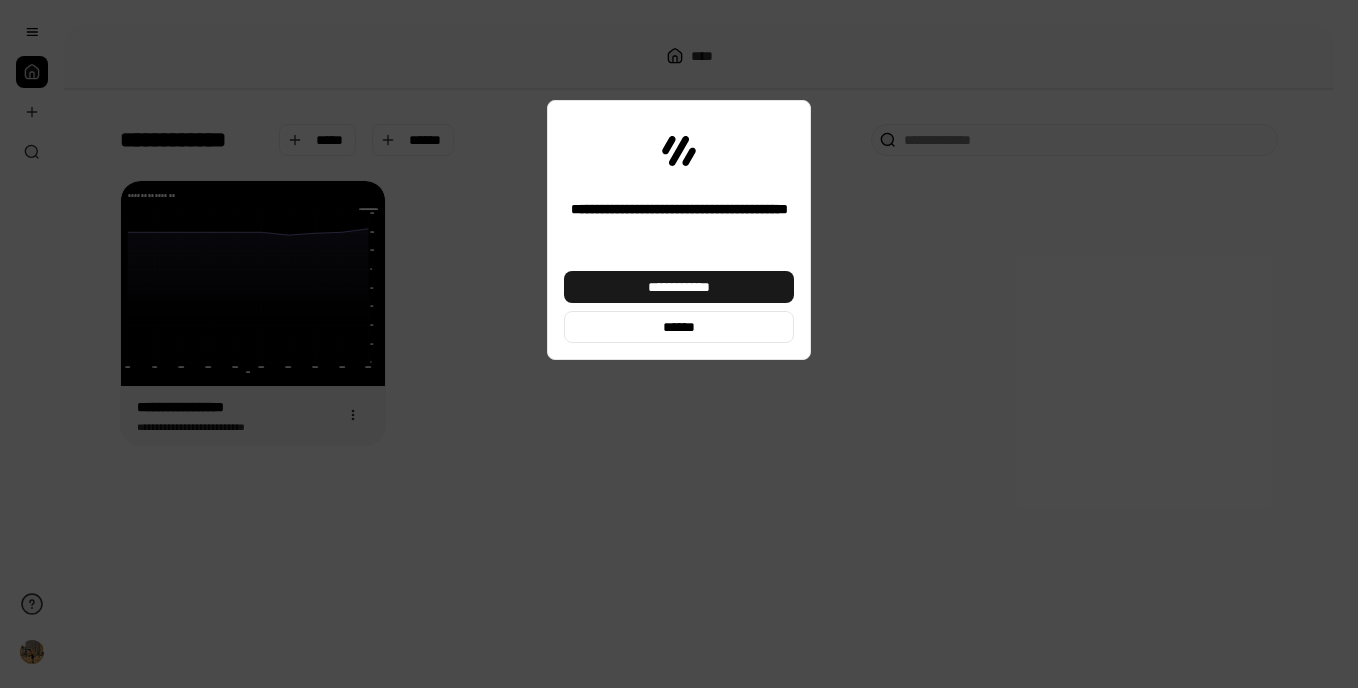 click on "**********" at bounding box center [679, 287] 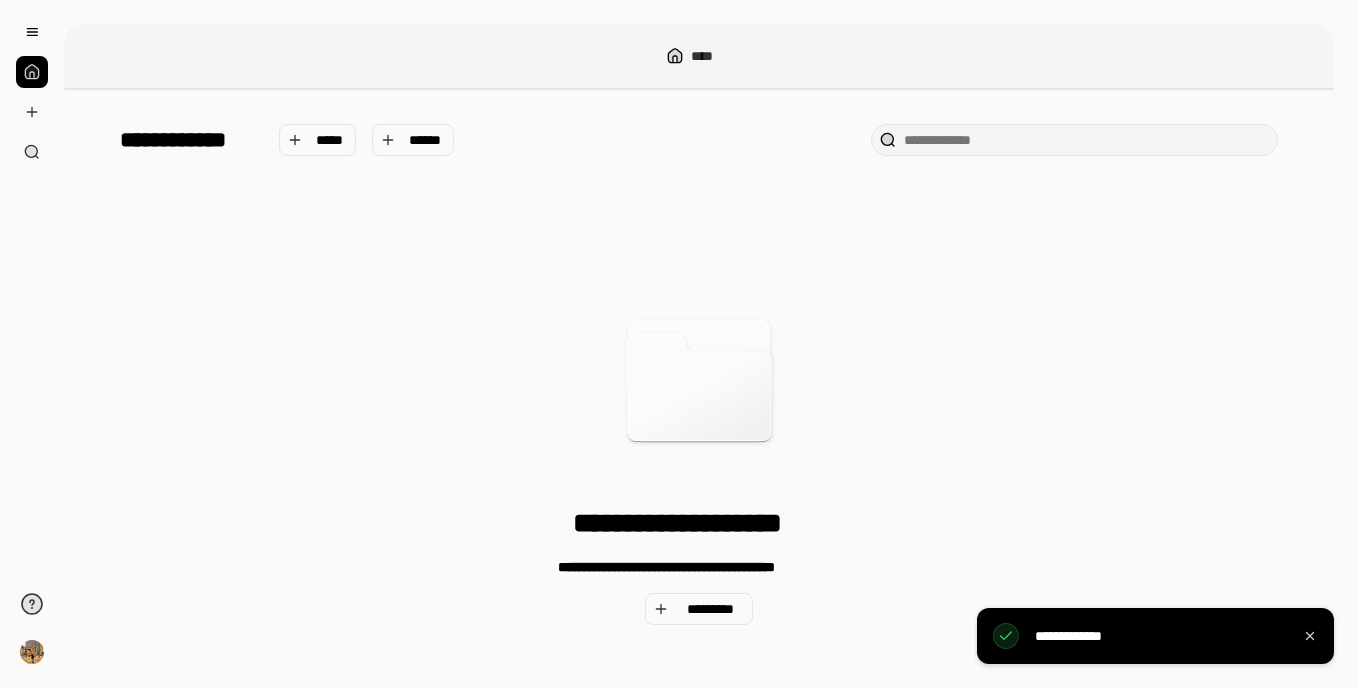 click on "**********" at bounding box center (699, 402) 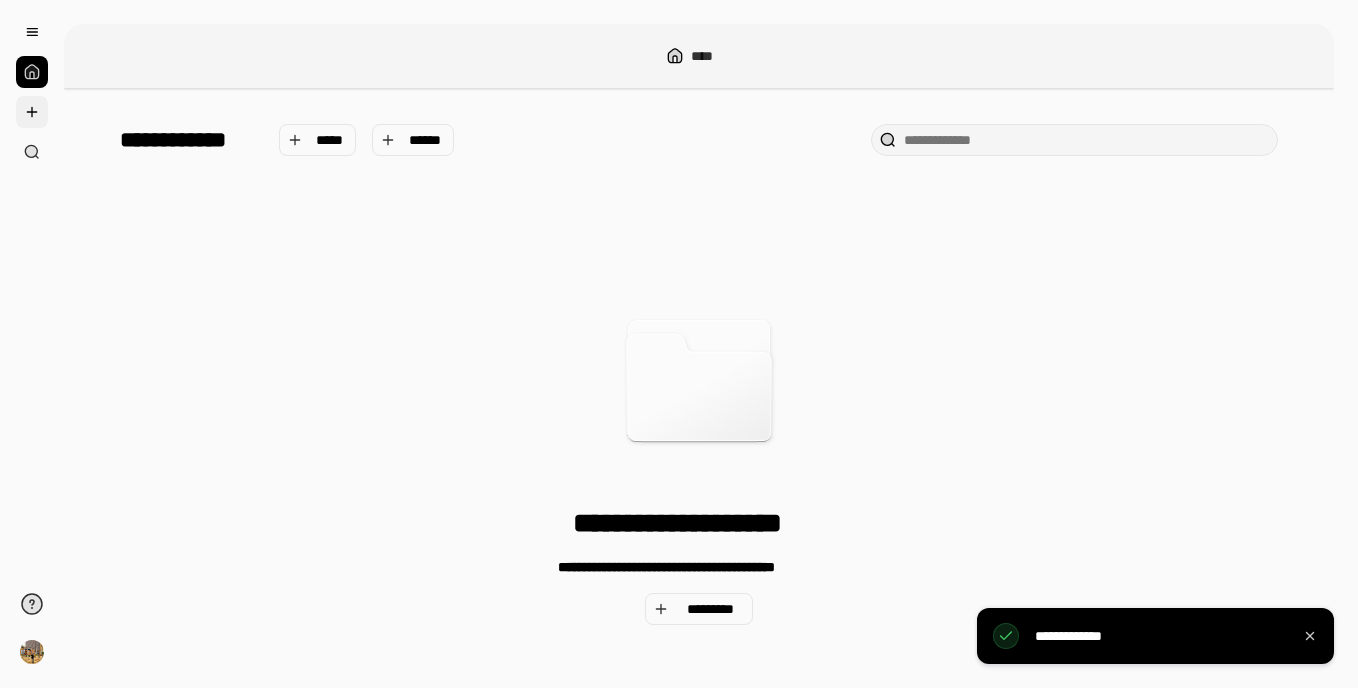 click at bounding box center (32, 112) 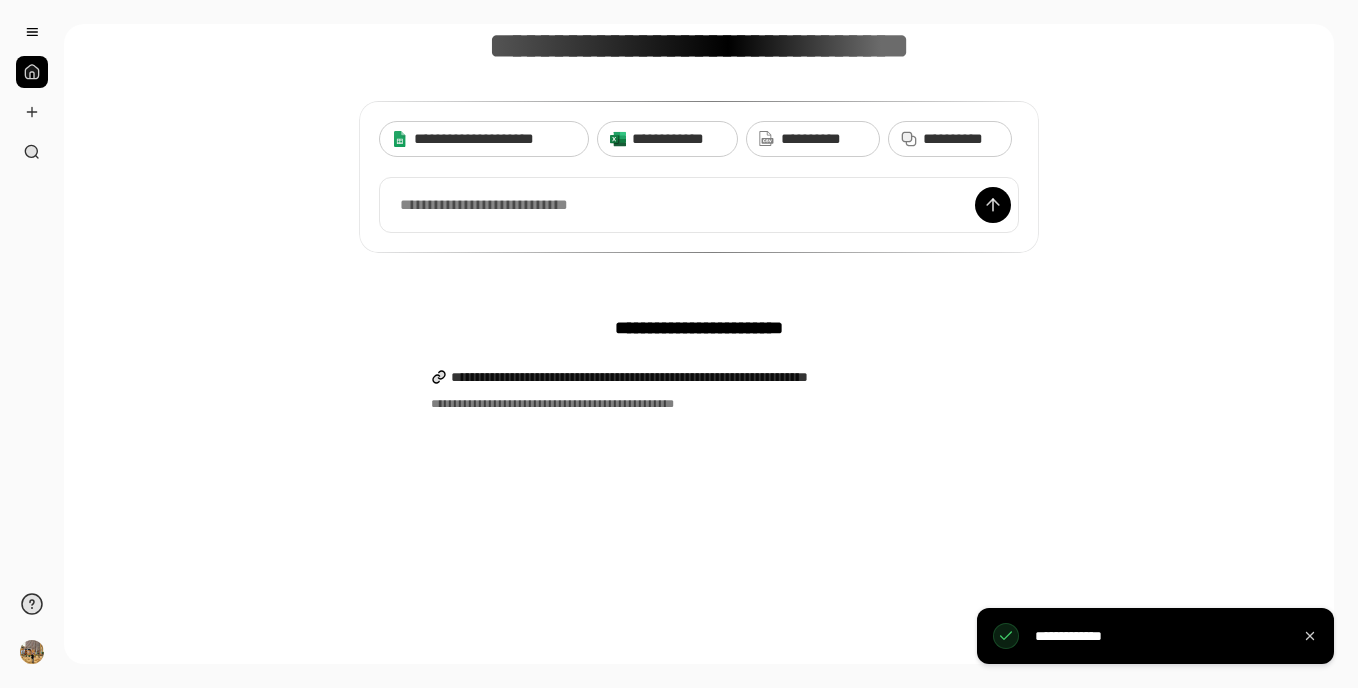 scroll, scrollTop: 203, scrollLeft: 0, axis: vertical 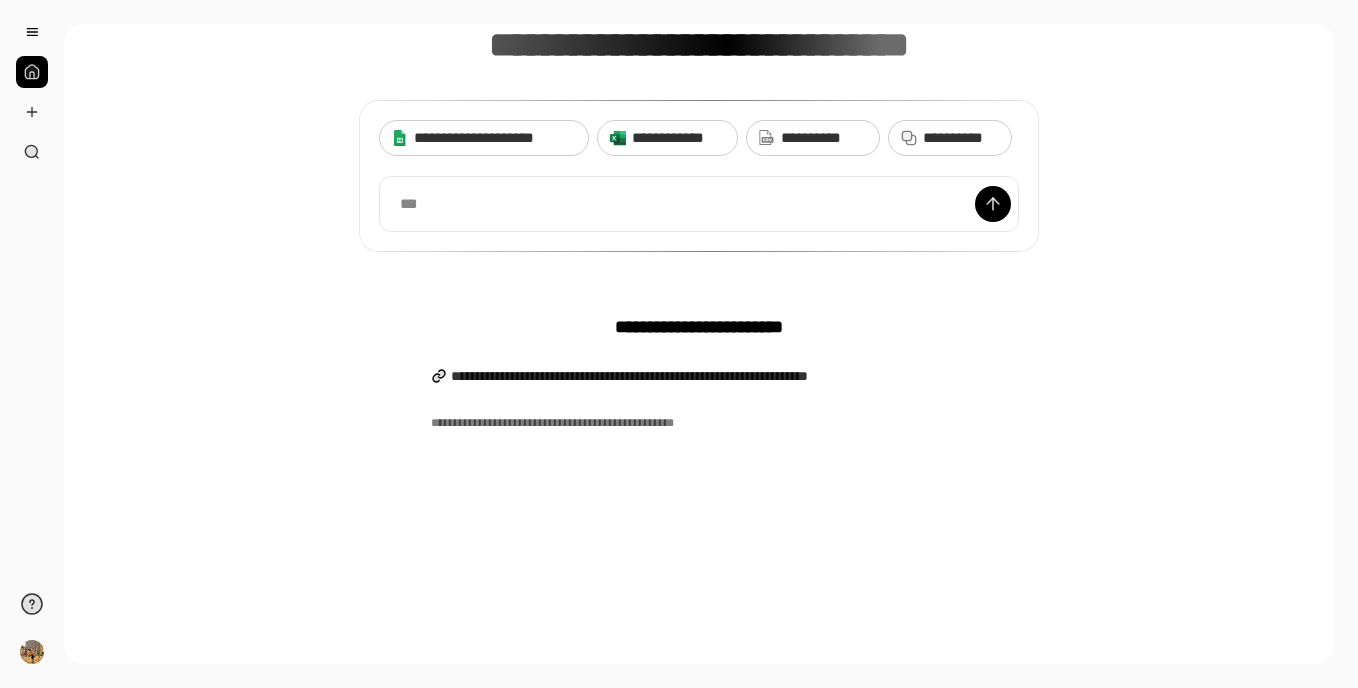 drag, startPoint x: 779, startPoint y: 394, endPoint x: 734, endPoint y: 541, distance: 153.73354 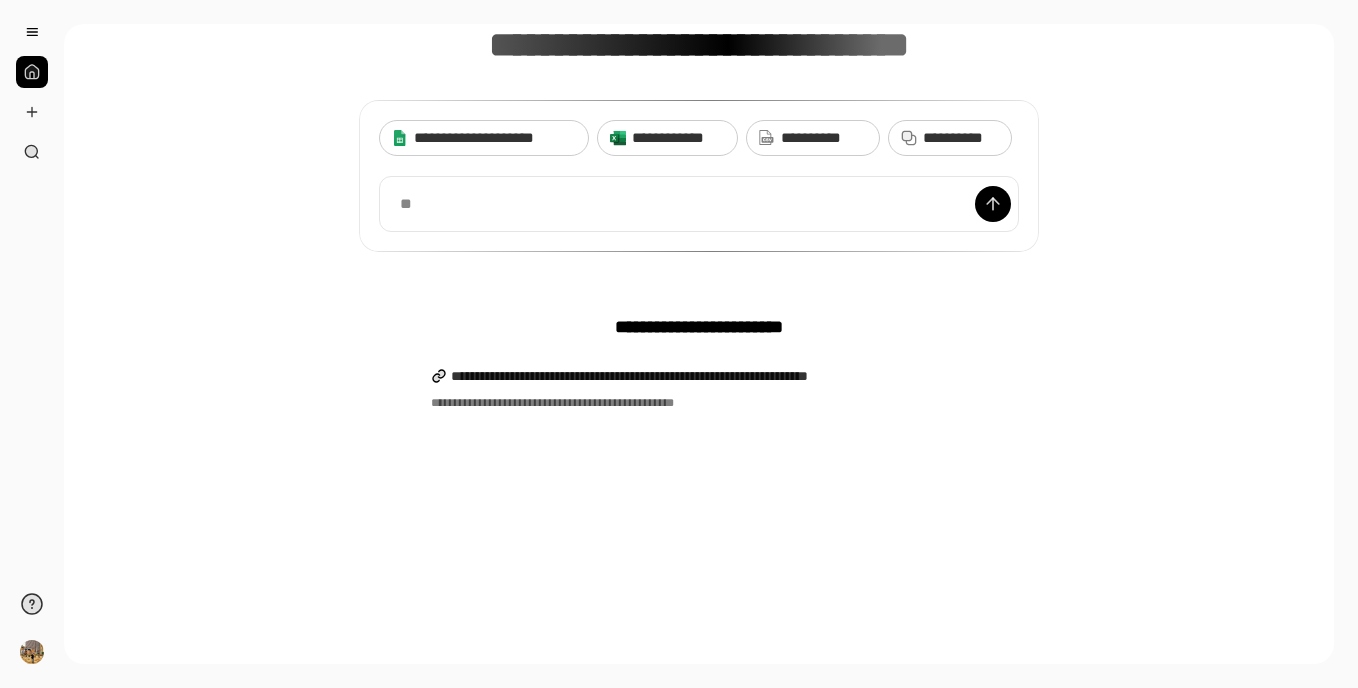 scroll, scrollTop: 15, scrollLeft: 0, axis: vertical 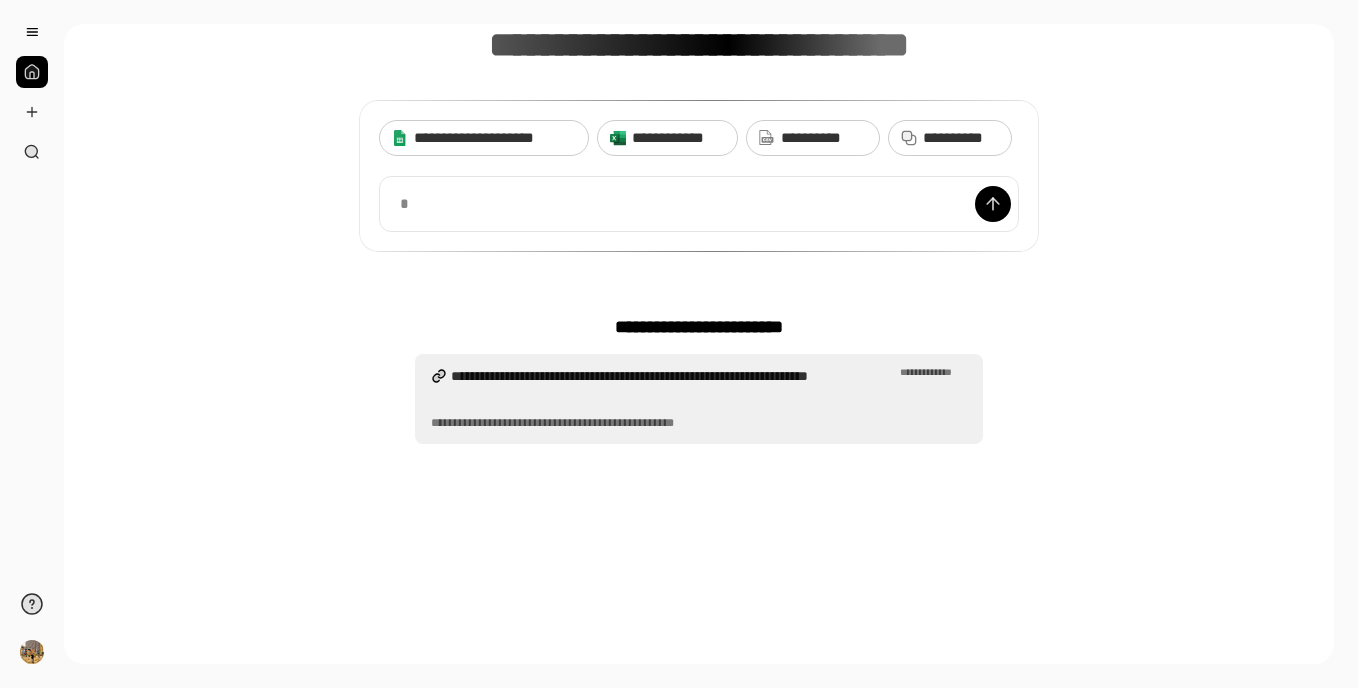 click on "**********" at bounding box center (673, 386) 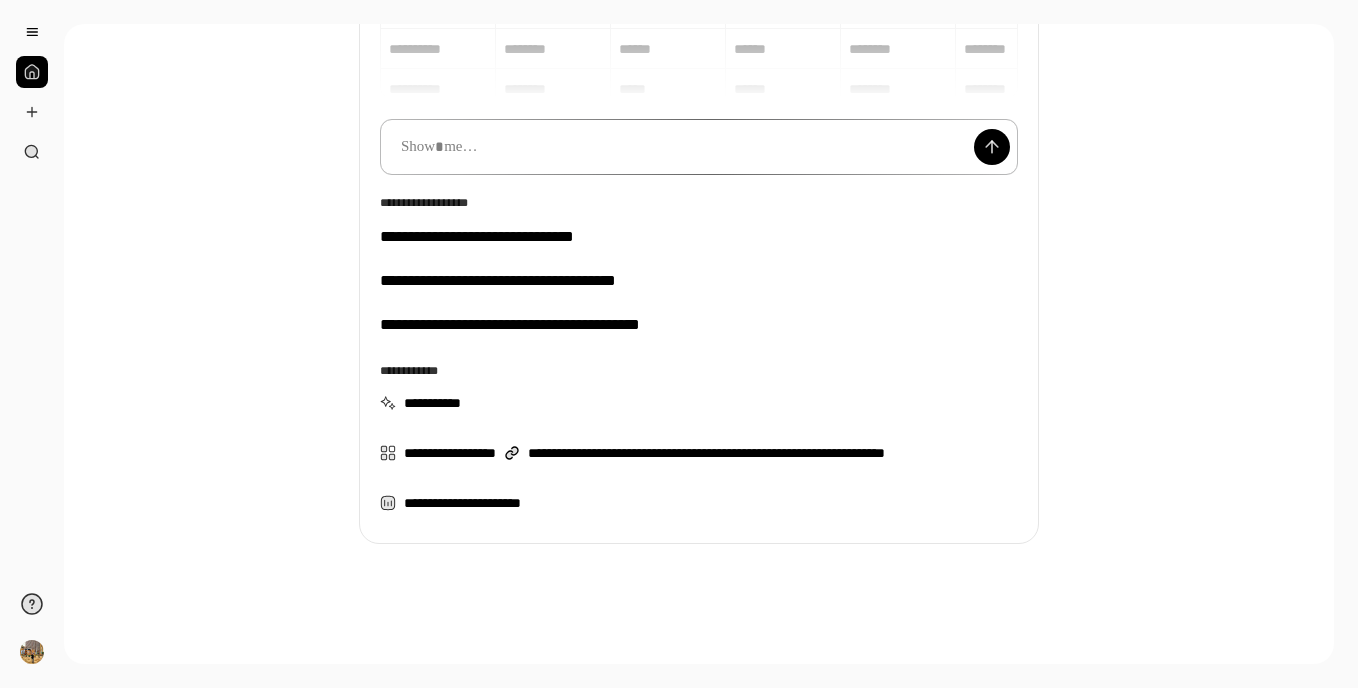 scroll, scrollTop: 262, scrollLeft: 0, axis: vertical 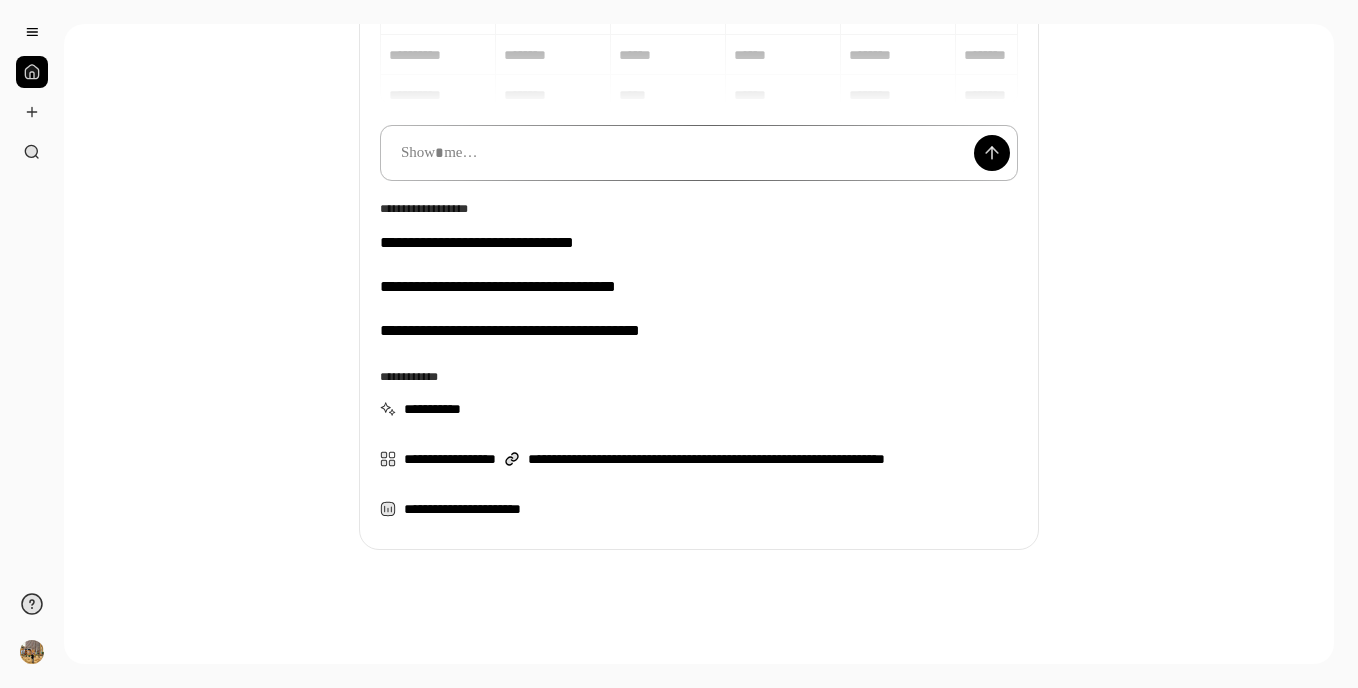 click at bounding box center (699, 153) 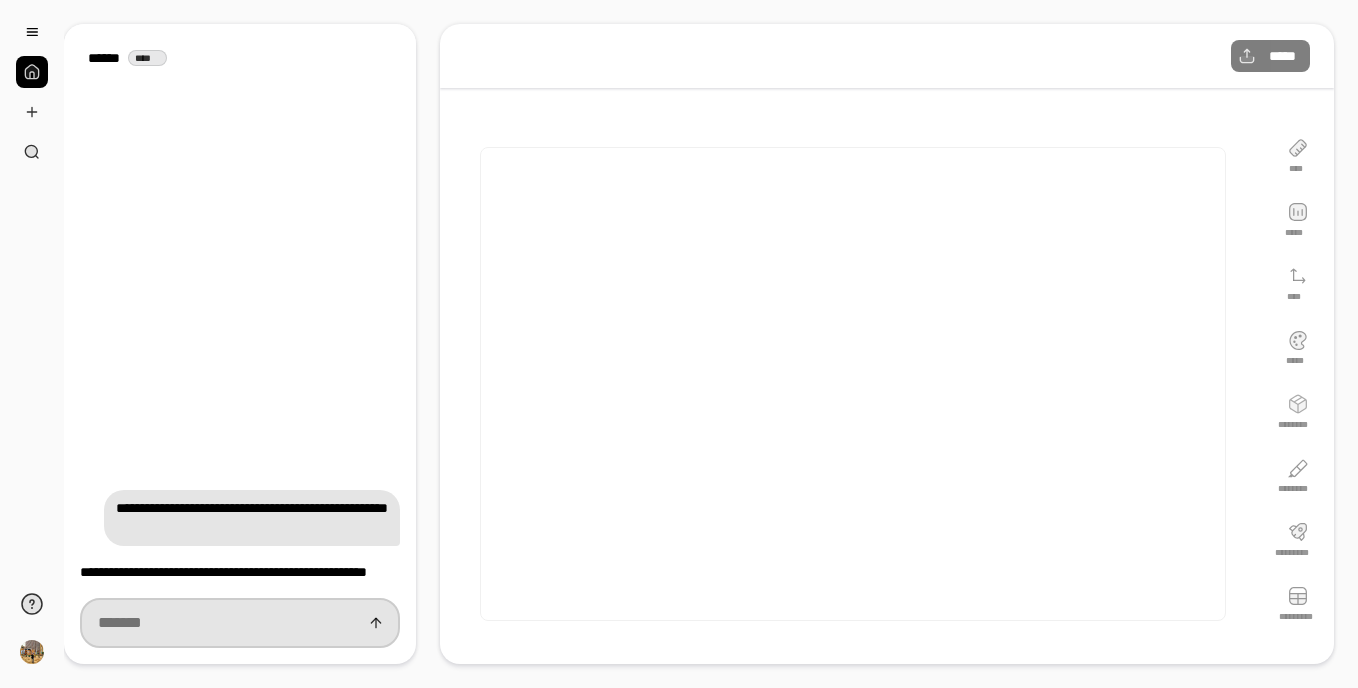 click at bounding box center (240, 623) 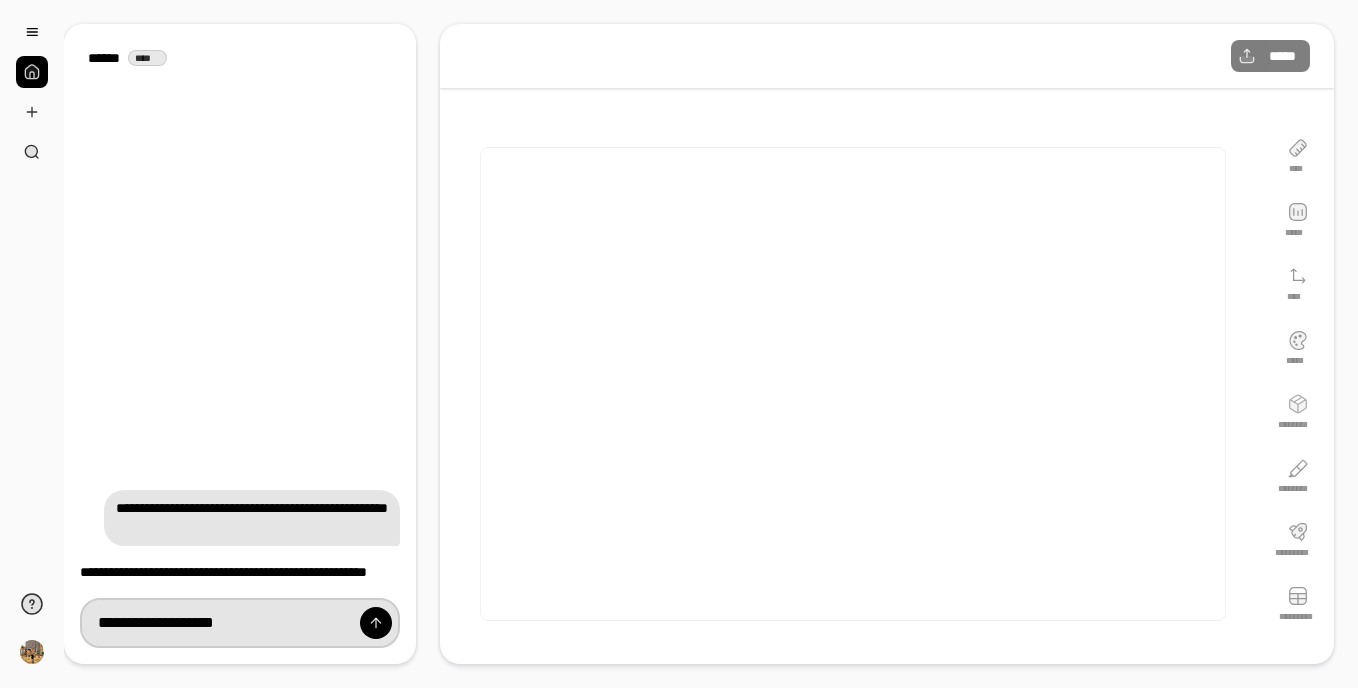 type on "**********" 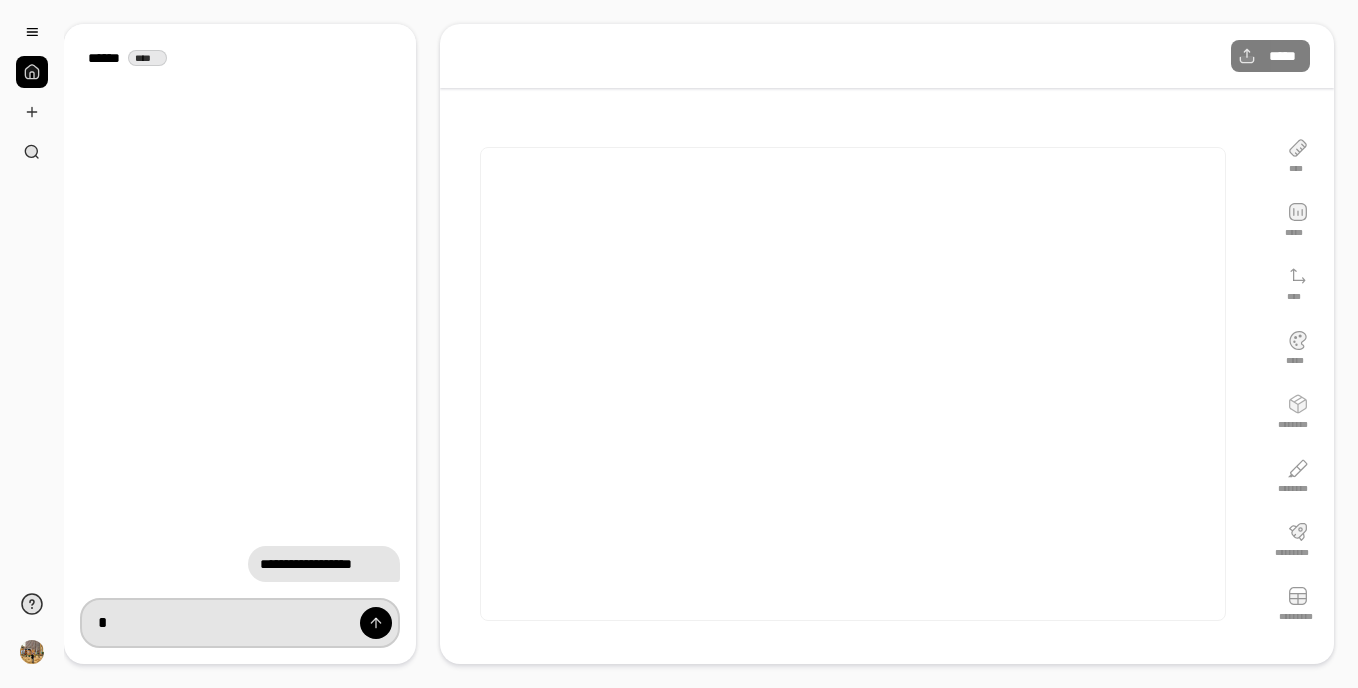 type on "*" 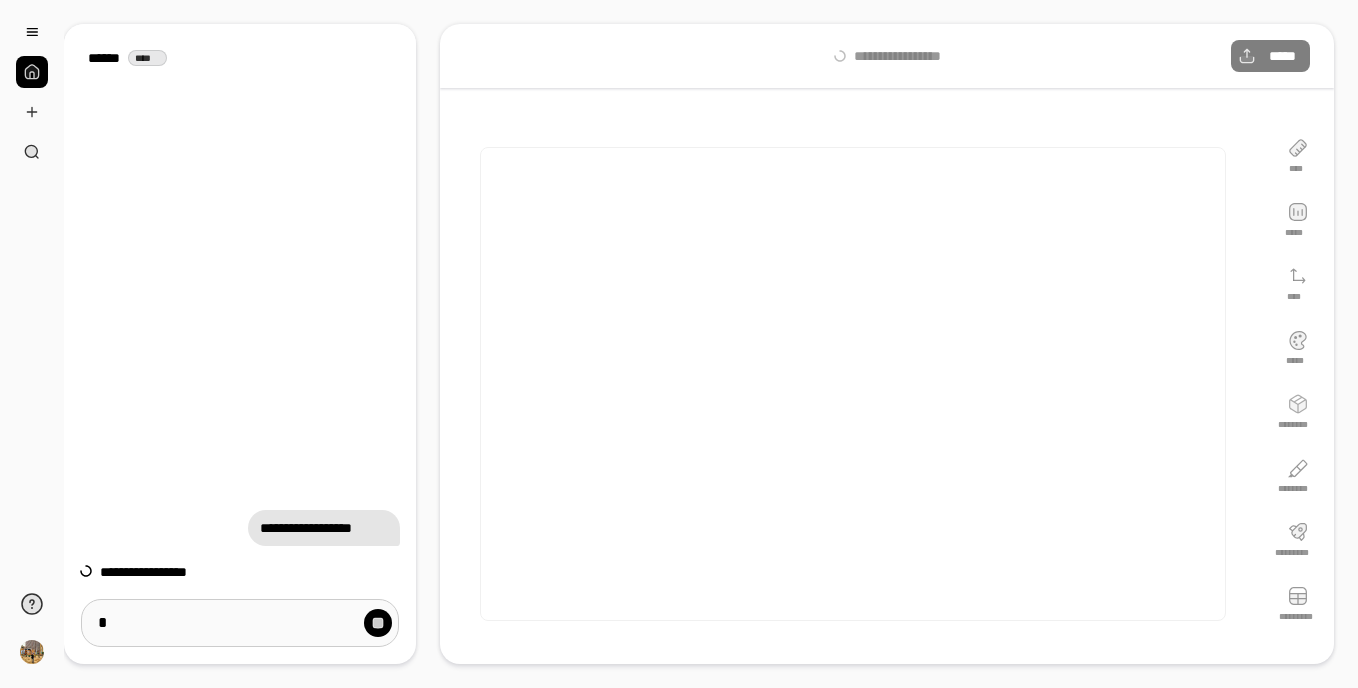 type 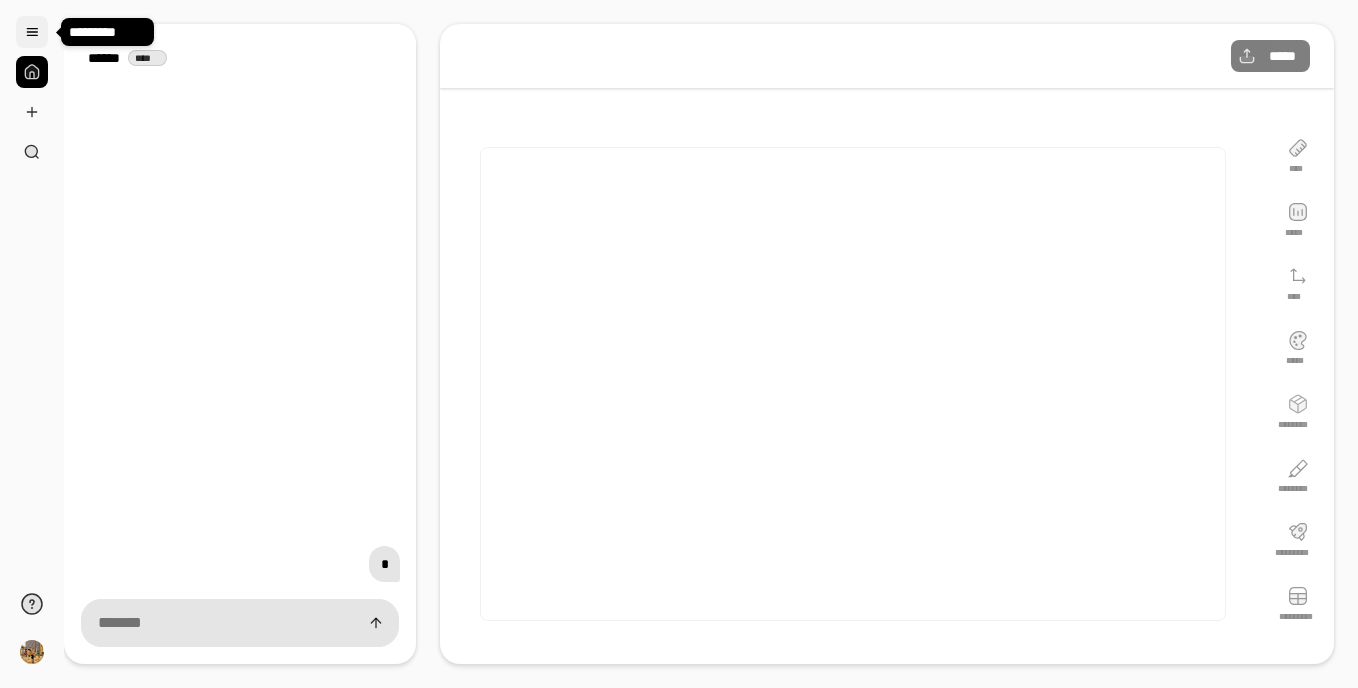 click at bounding box center [32, 32] 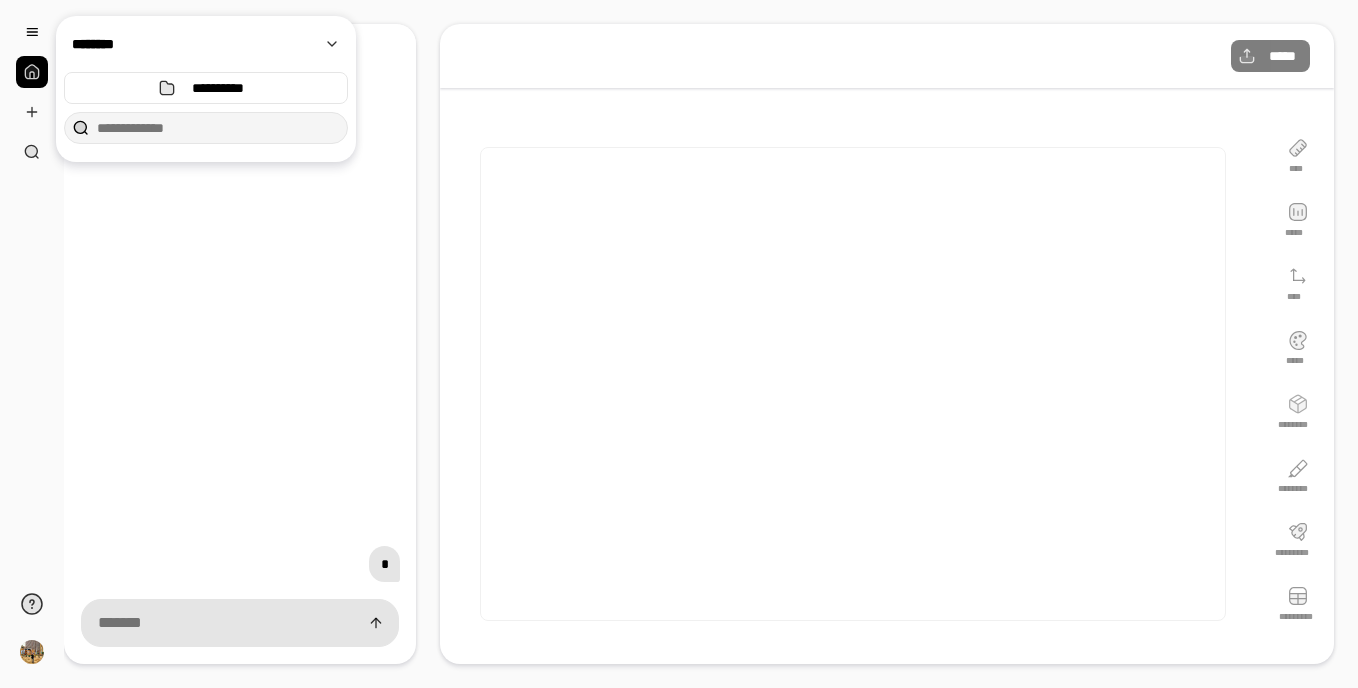 click on "**" at bounding box center (32, 344) 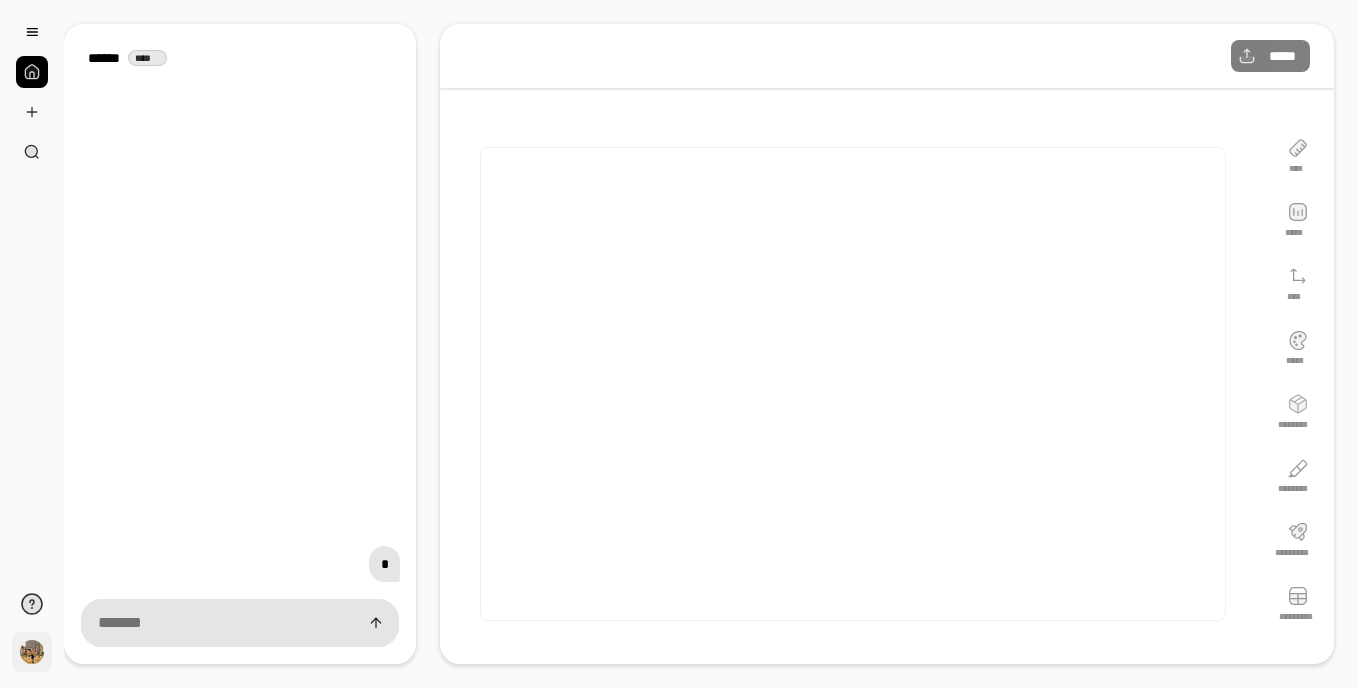 click on "**" at bounding box center [32, 652] 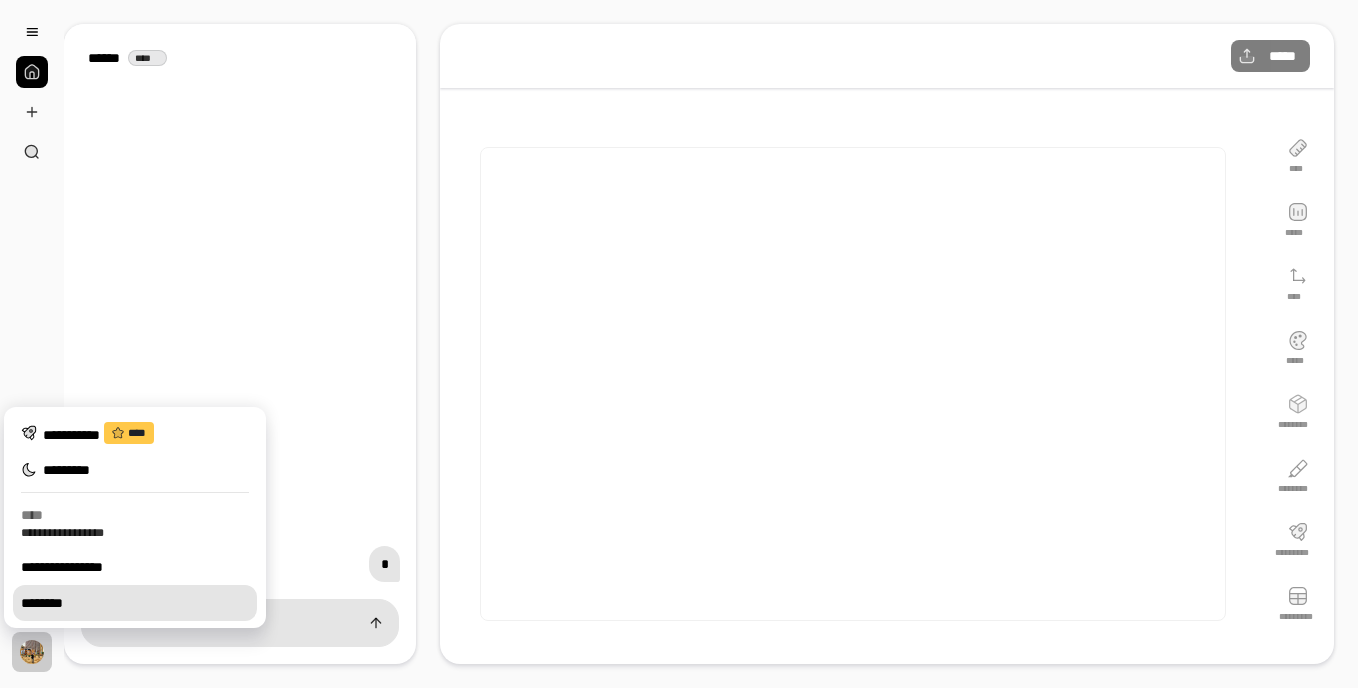 click on "********" at bounding box center (135, 603) 